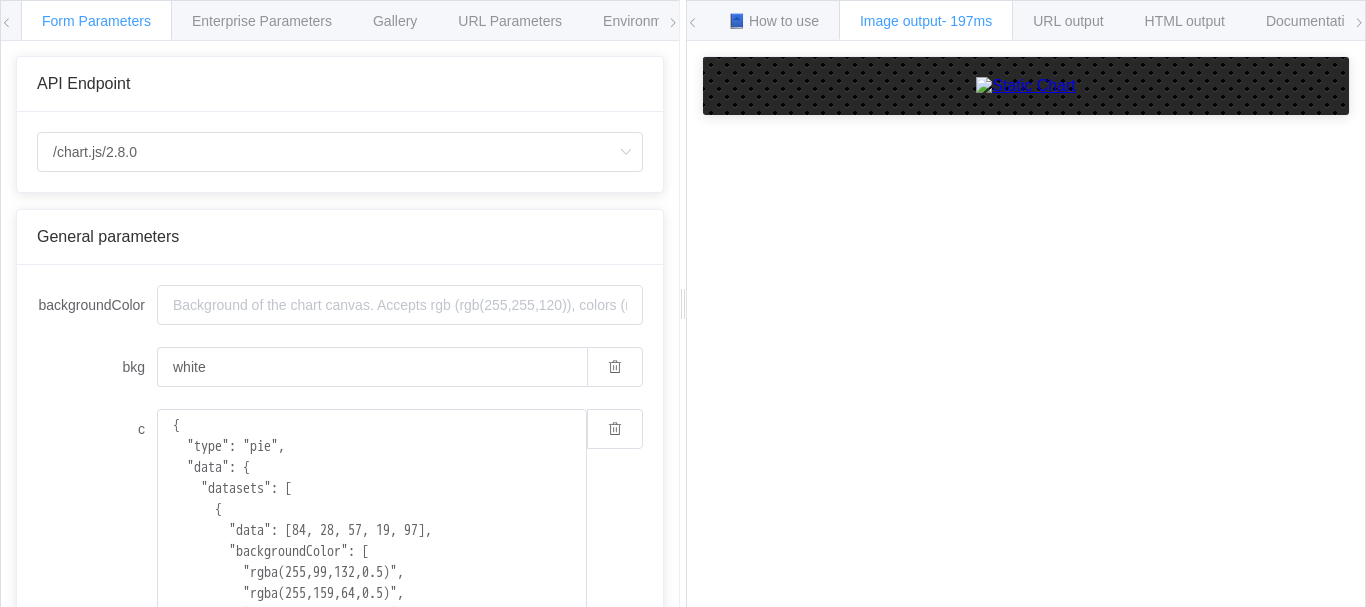 scroll, scrollTop: 0, scrollLeft: 0, axis: both 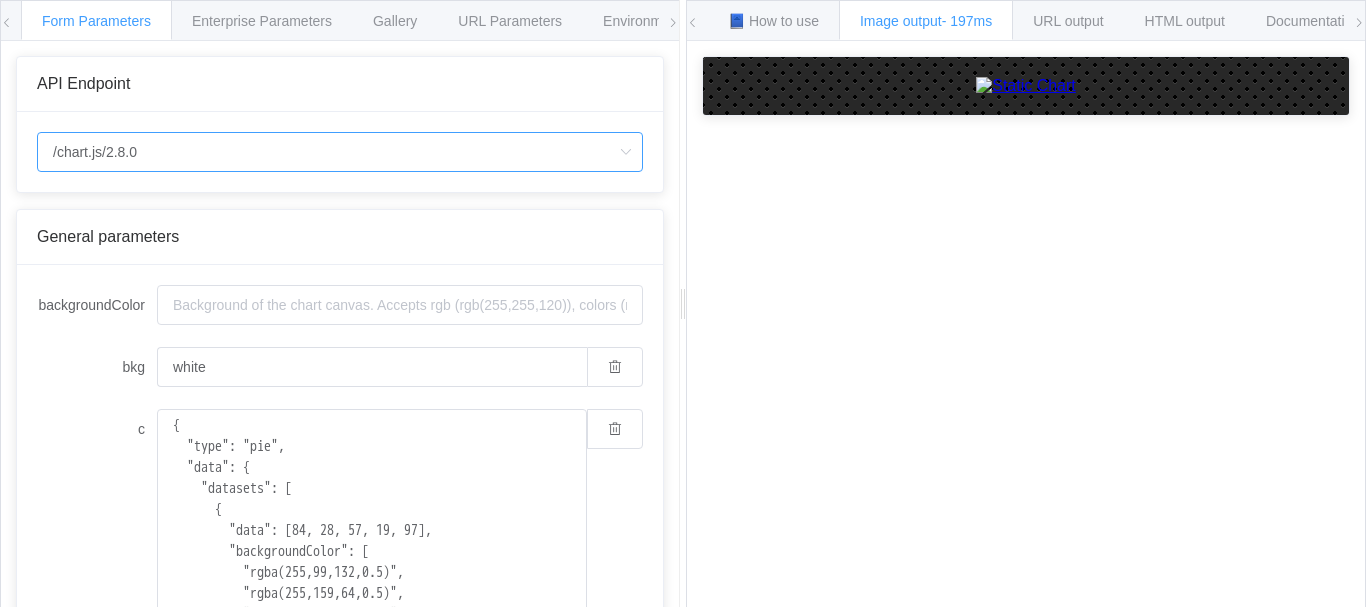 click on "/chart.js/2.8.0" at bounding box center [340, 152] 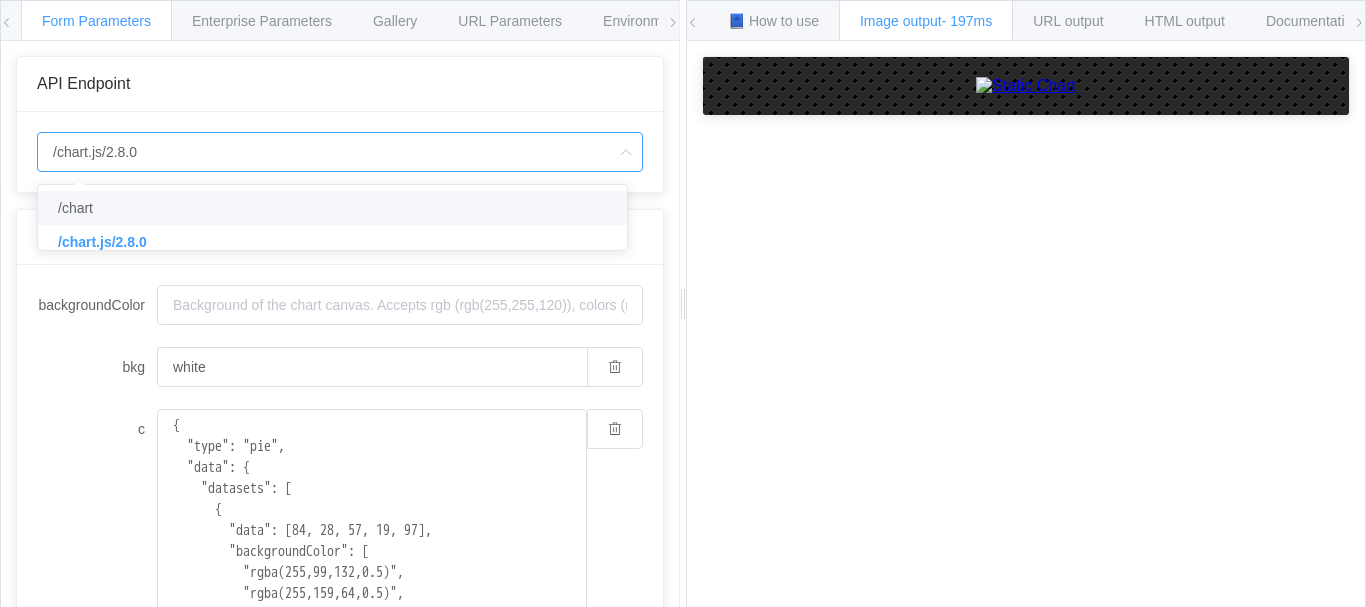 click on "/chart" at bounding box center [75, 208] 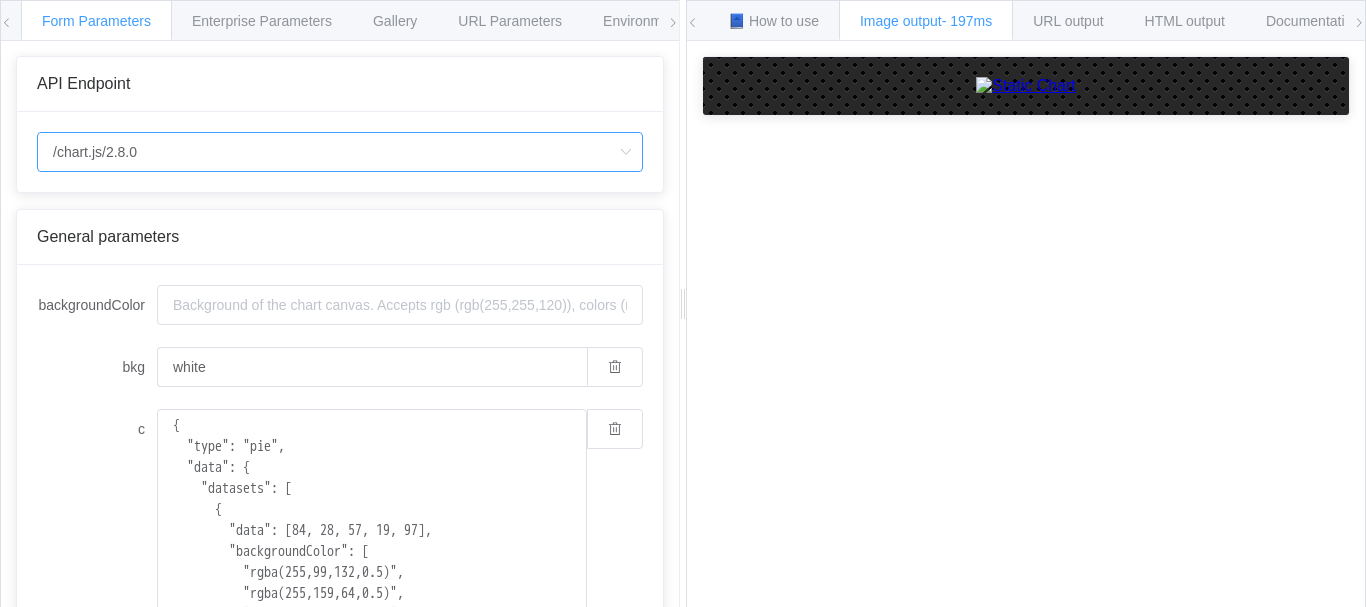 type on "/chart" 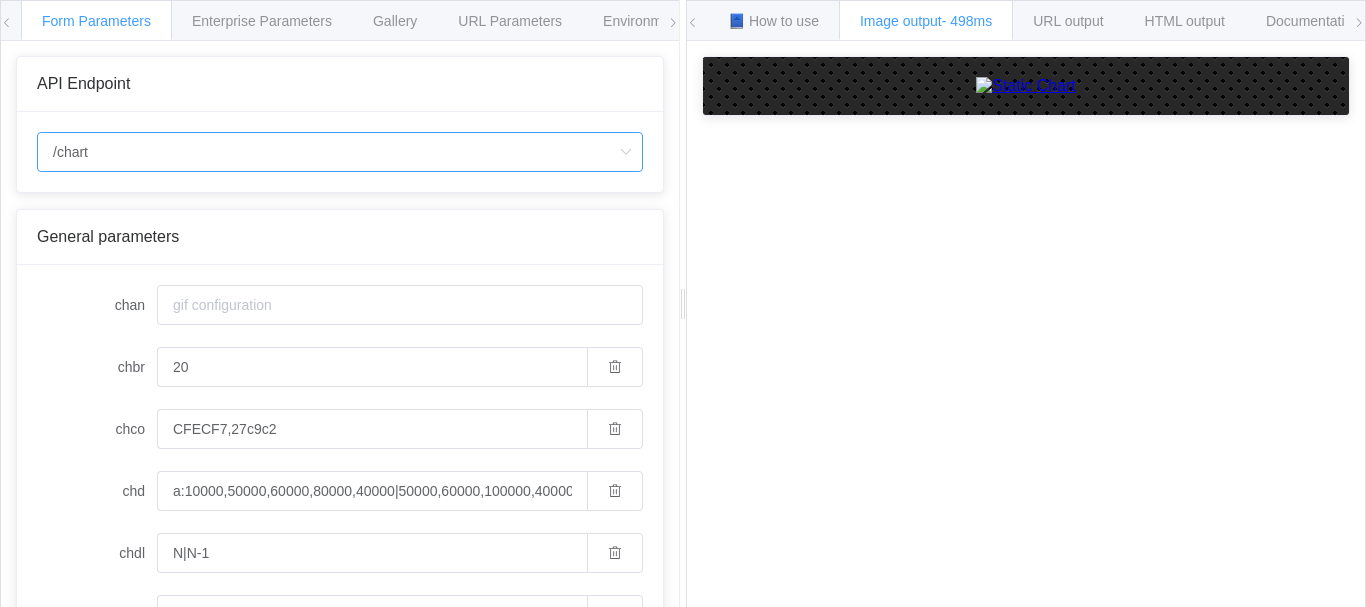 click on "/chart" at bounding box center [340, 152] 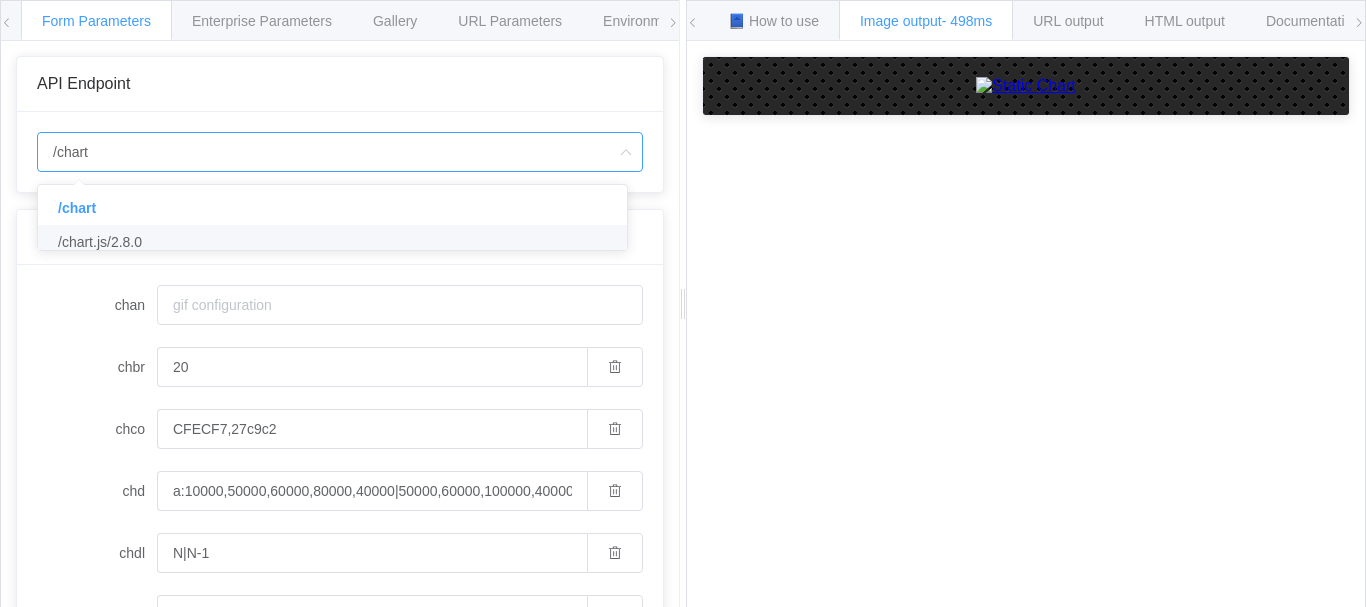 click on "/chart.js/2.8.0" at bounding box center (100, 242) 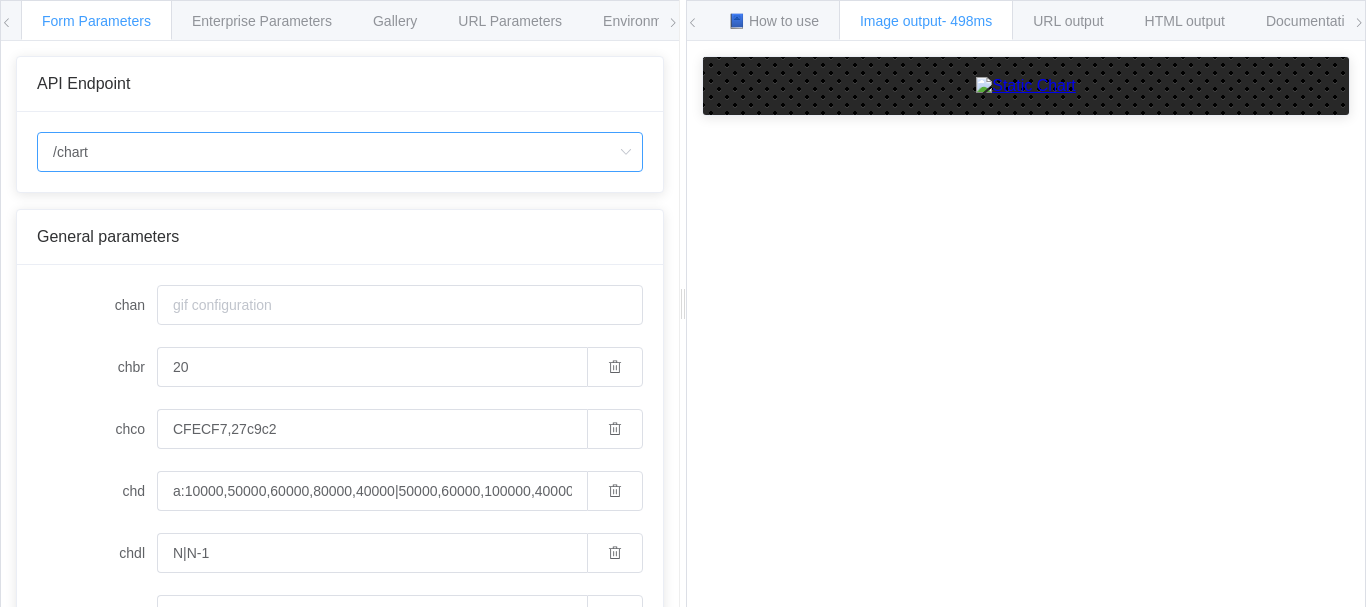type on "/chart.js/2.8.0" 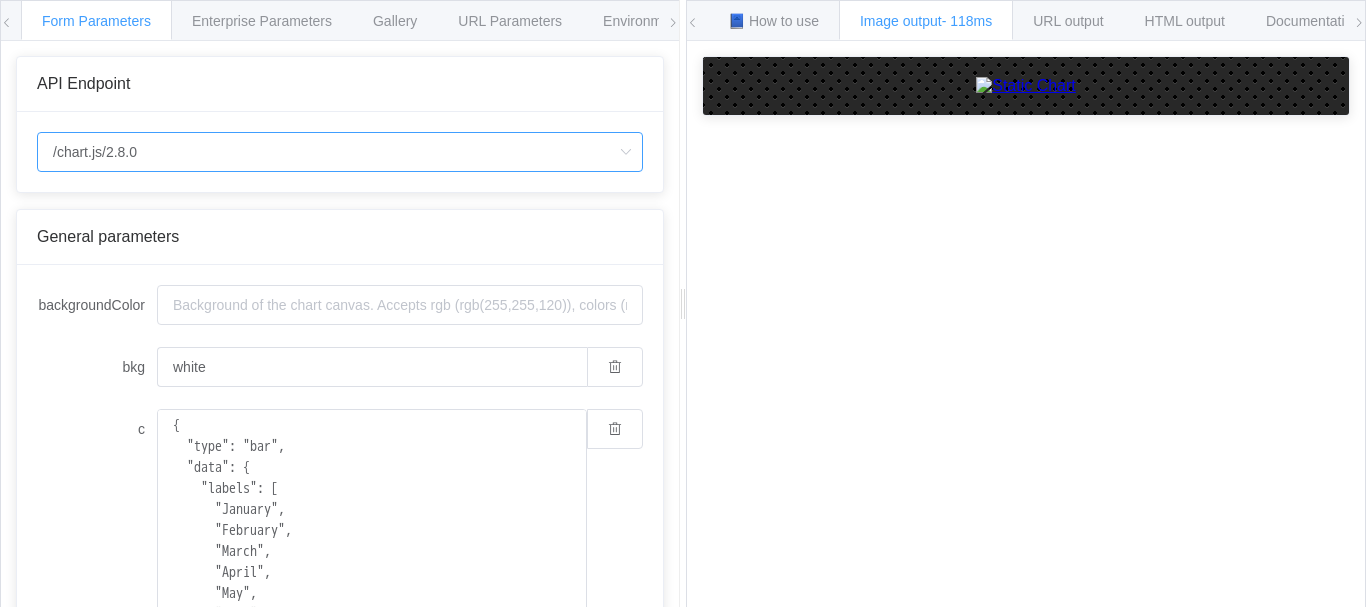 click on "/chart.js/2.8.0" at bounding box center [340, 152] 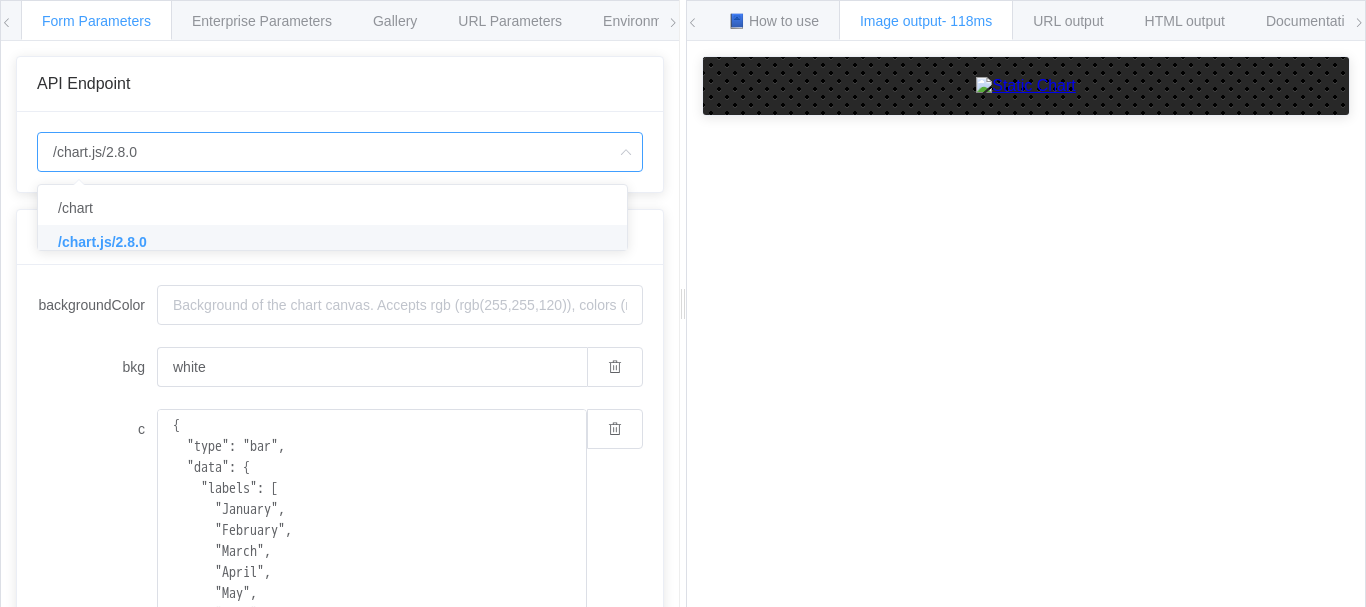 click on "/chart.js/2.8.0" at bounding box center [102, 242] 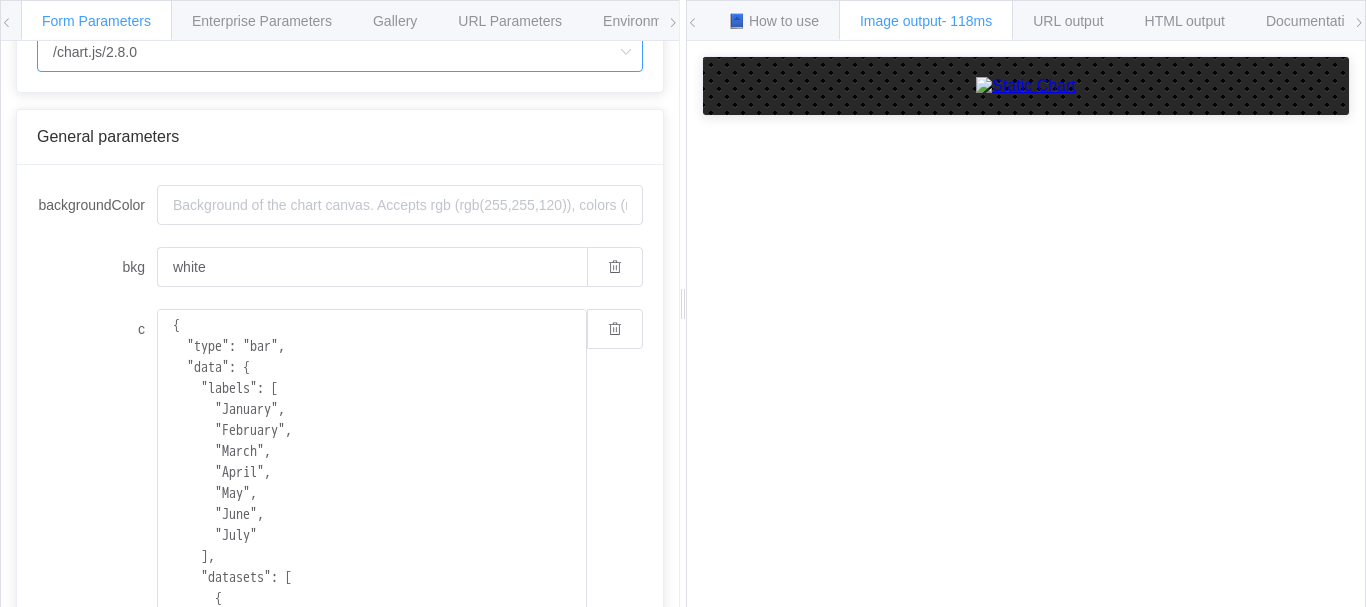 scroll, scrollTop: 0, scrollLeft: 0, axis: both 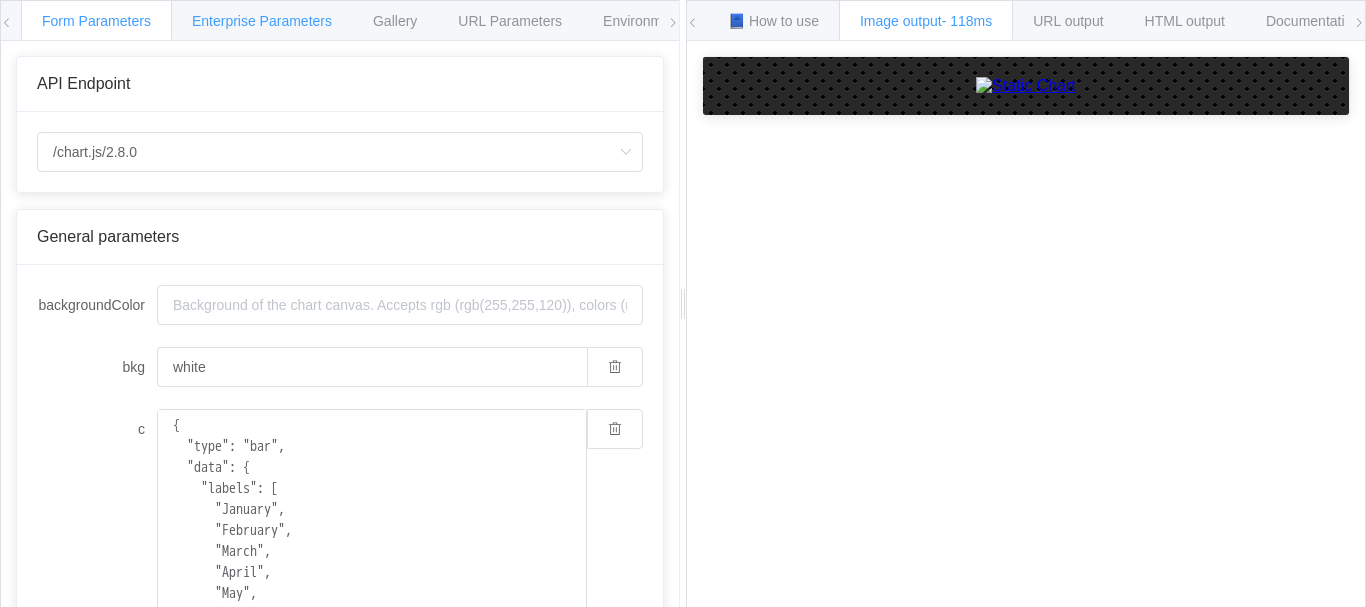 click on "Enterprise Parameters" at bounding box center [262, 21] 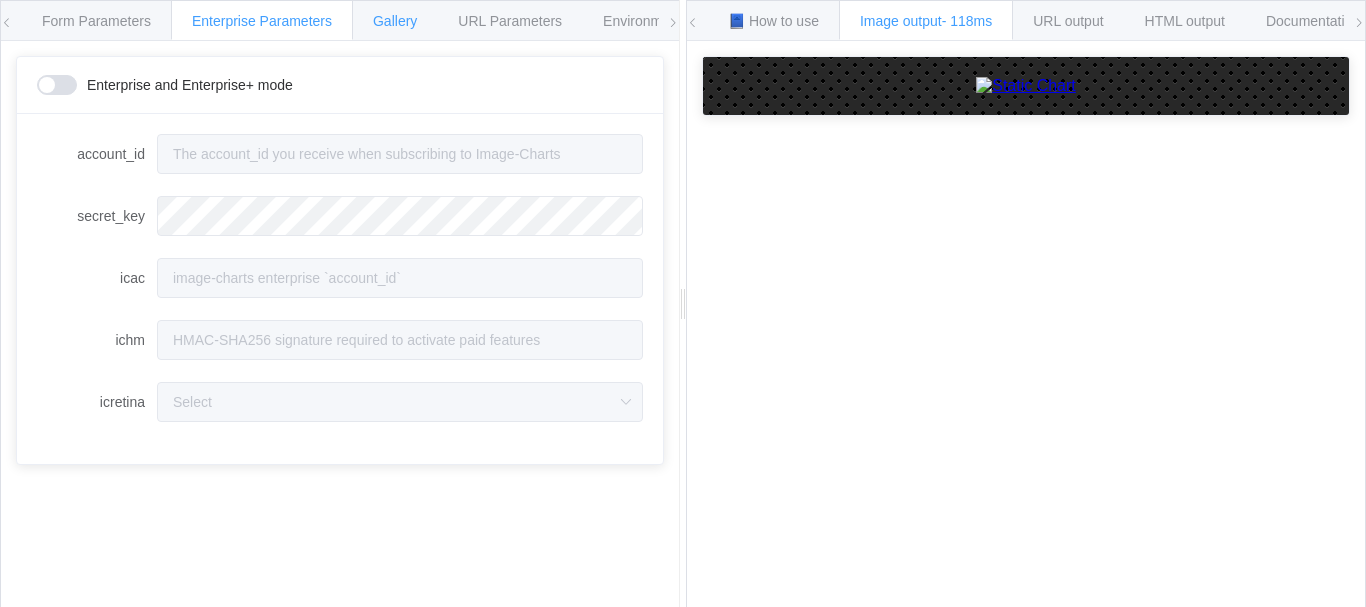 click on "Gallery" at bounding box center (395, 21) 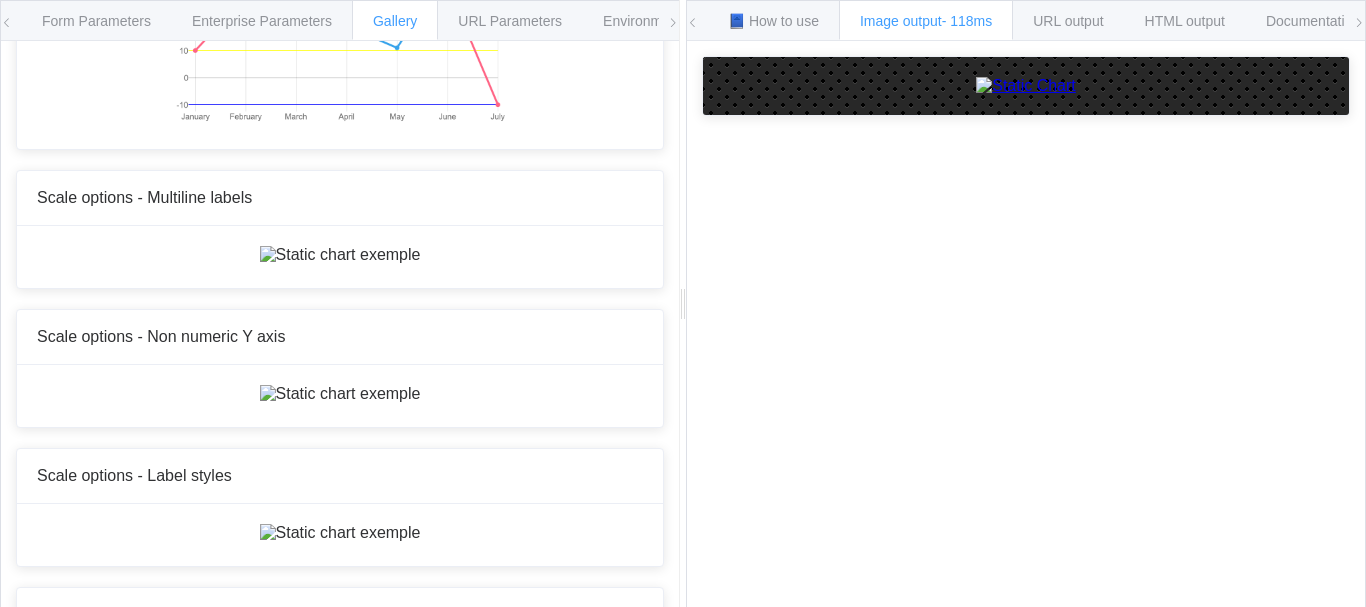 scroll, scrollTop: 8240, scrollLeft: 0, axis: vertical 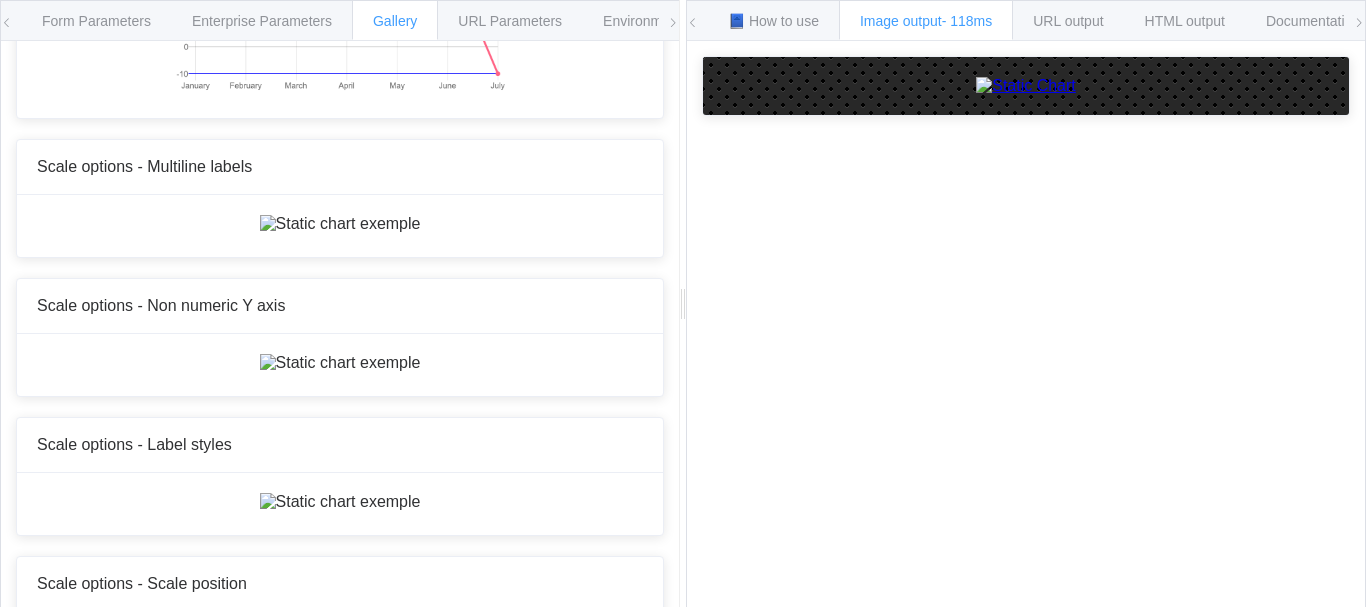 click at bounding box center (339, -1846) 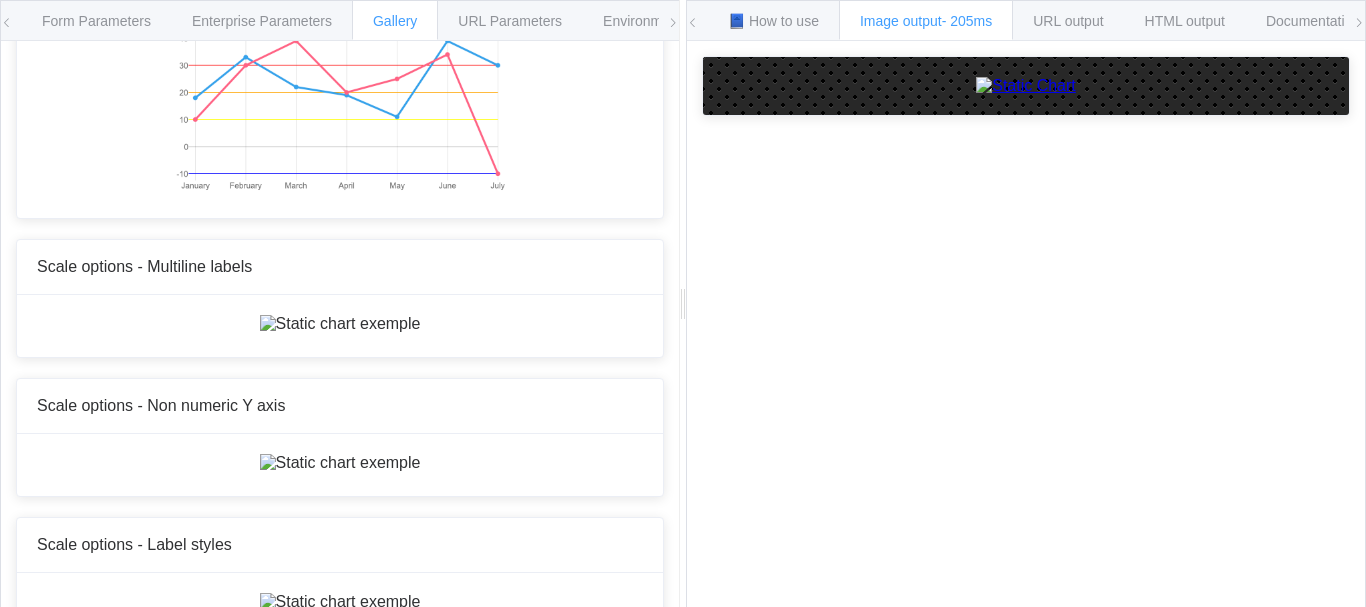 scroll, scrollTop: 8040, scrollLeft: 0, axis: vertical 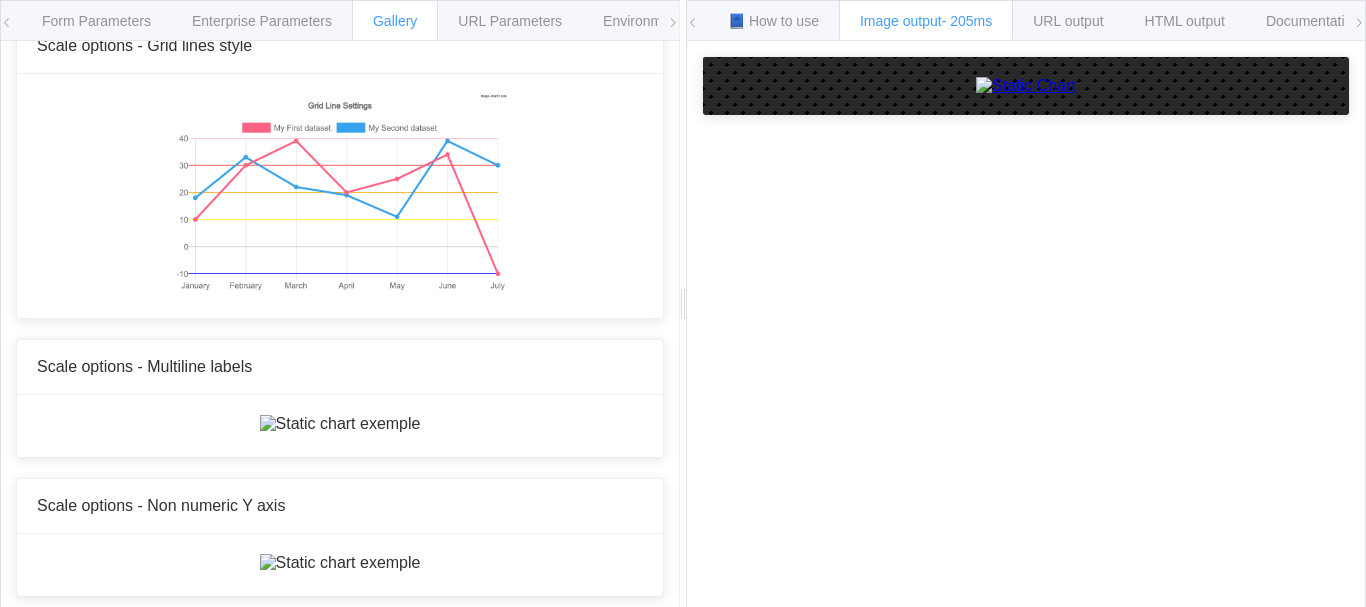click at bounding box center (339, -1967) 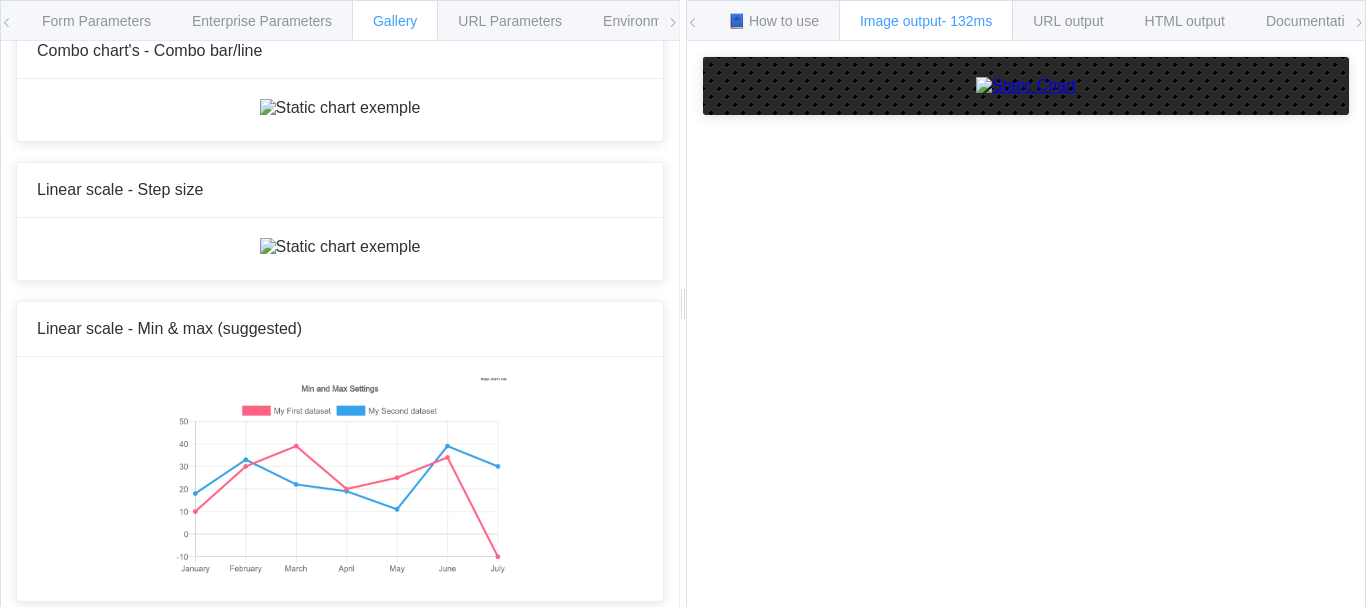 scroll, scrollTop: 6740, scrollLeft: 0, axis: vertical 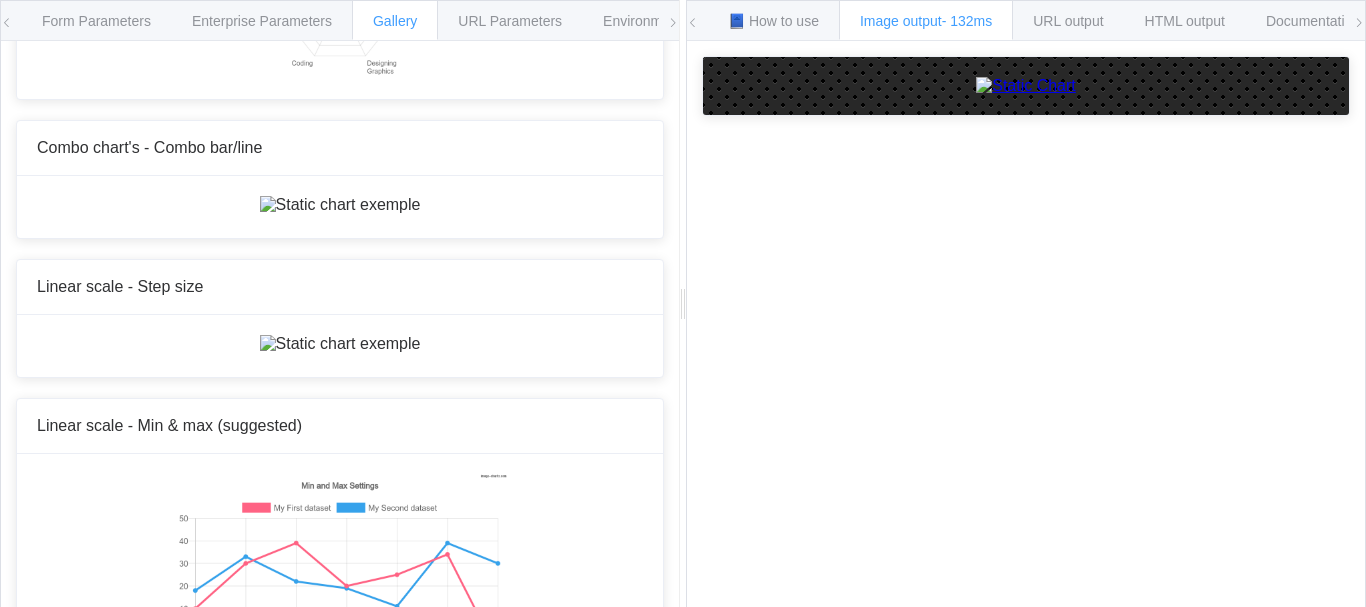 click at bounding box center [340, -1496] 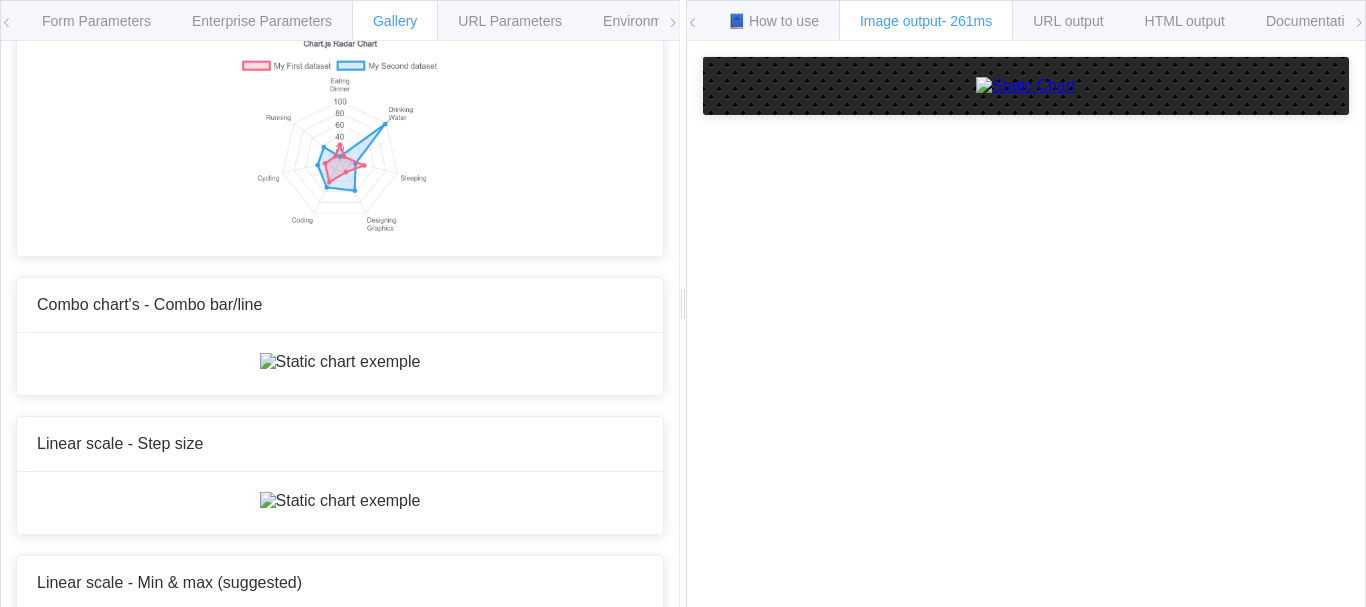 scroll, scrollTop: 6840, scrollLeft: 0, axis: vertical 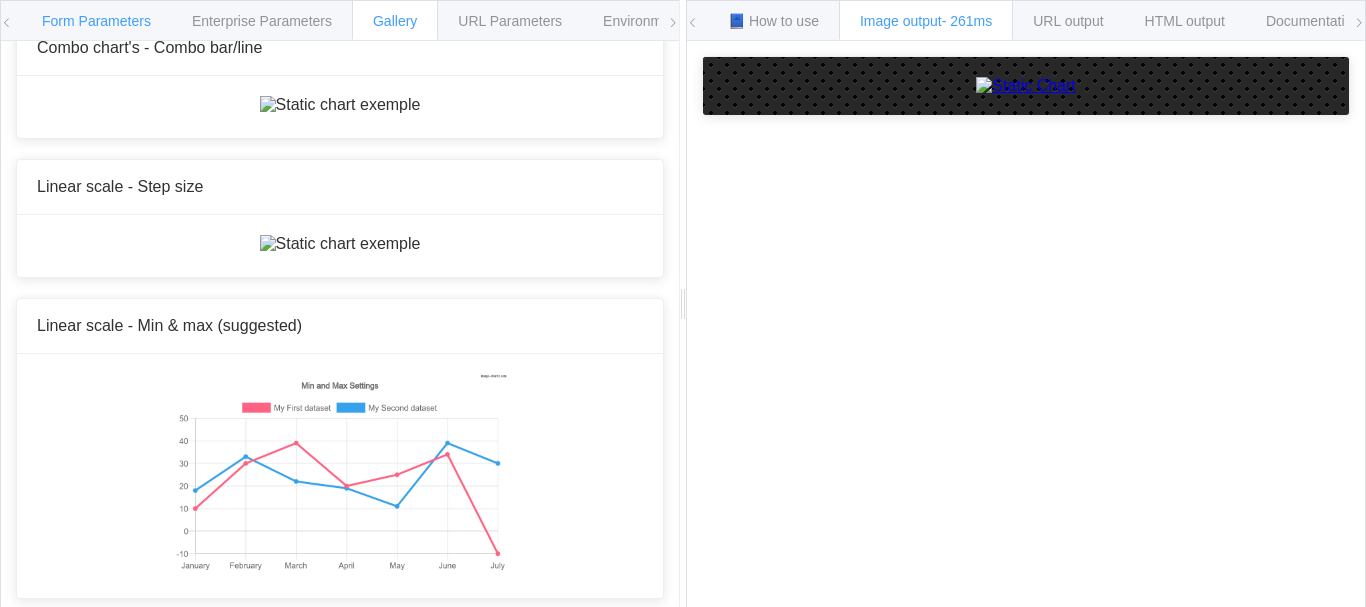 click on "Form Parameters" at bounding box center [96, 21] 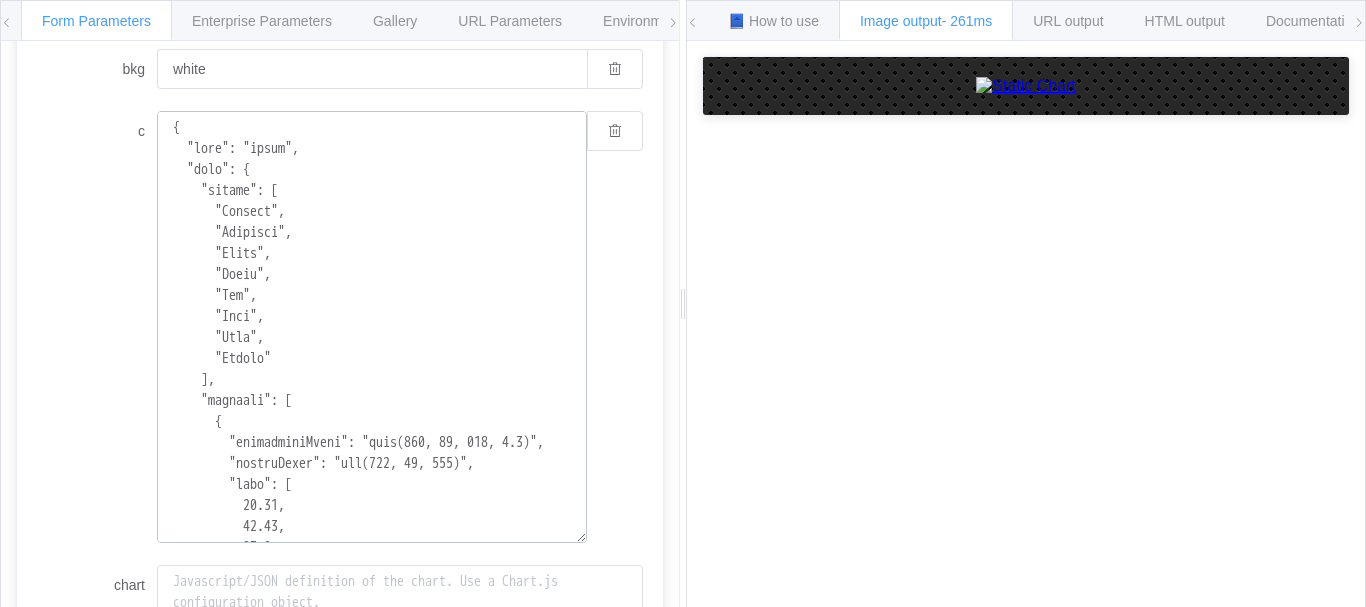 scroll, scrollTop: 291, scrollLeft: 0, axis: vertical 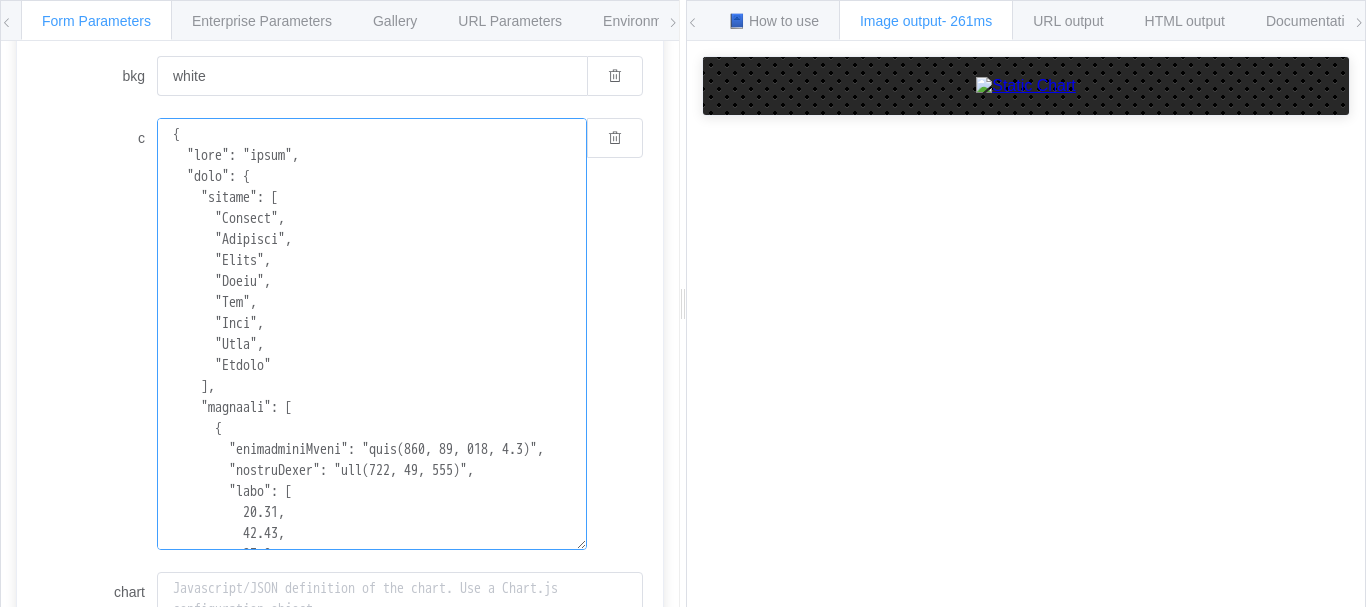 click on "c" at bounding box center (372, 334) 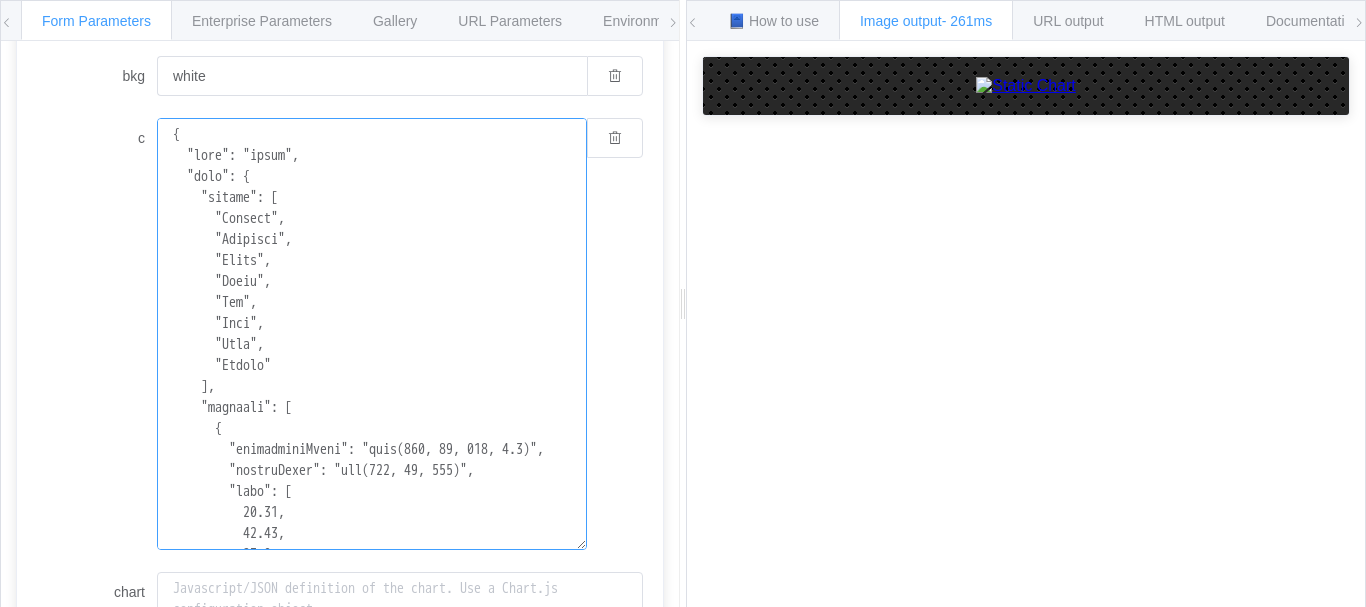 drag, startPoint x: 277, startPoint y: 215, endPoint x: 230, endPoint y: 215, distance: 47 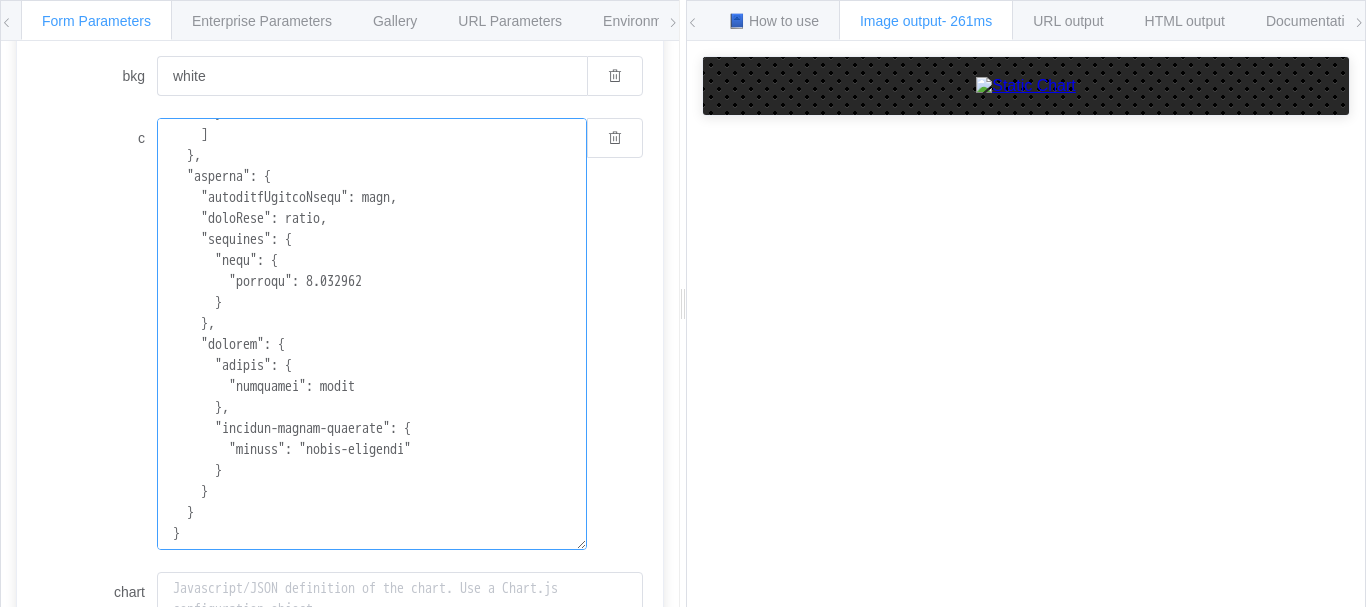 scroll, scrollTop: 2415, scrollLeft: 0, axis: vertical 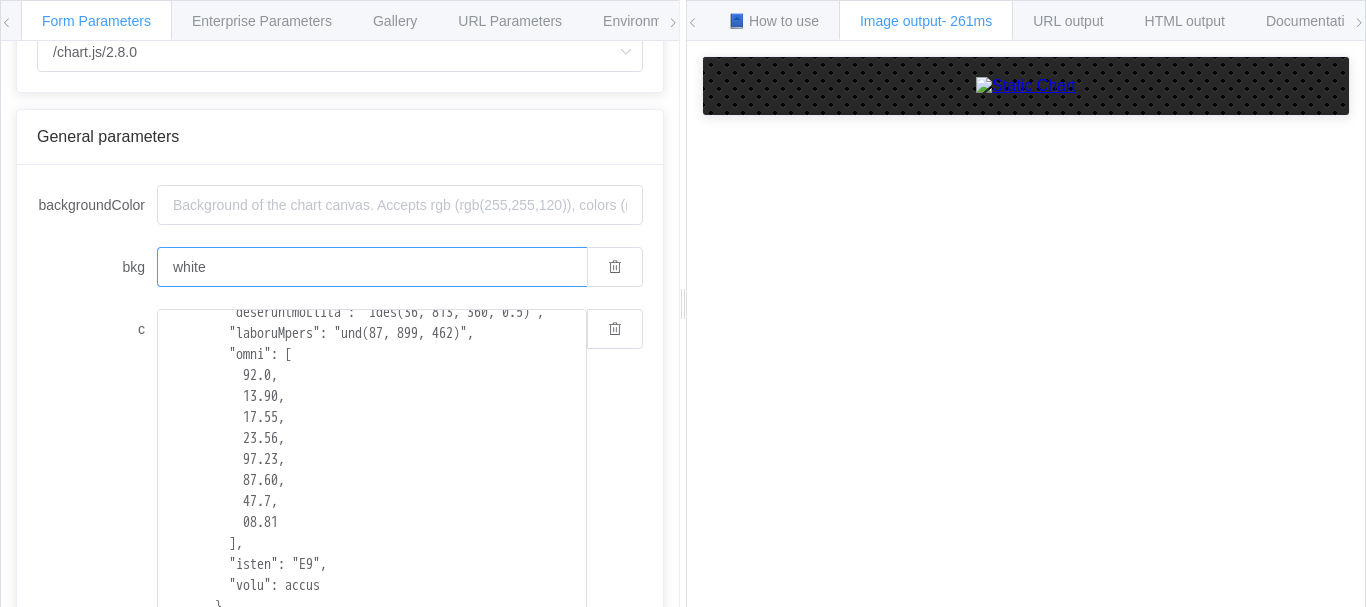 click on "white" at bounding box center (372, 267) 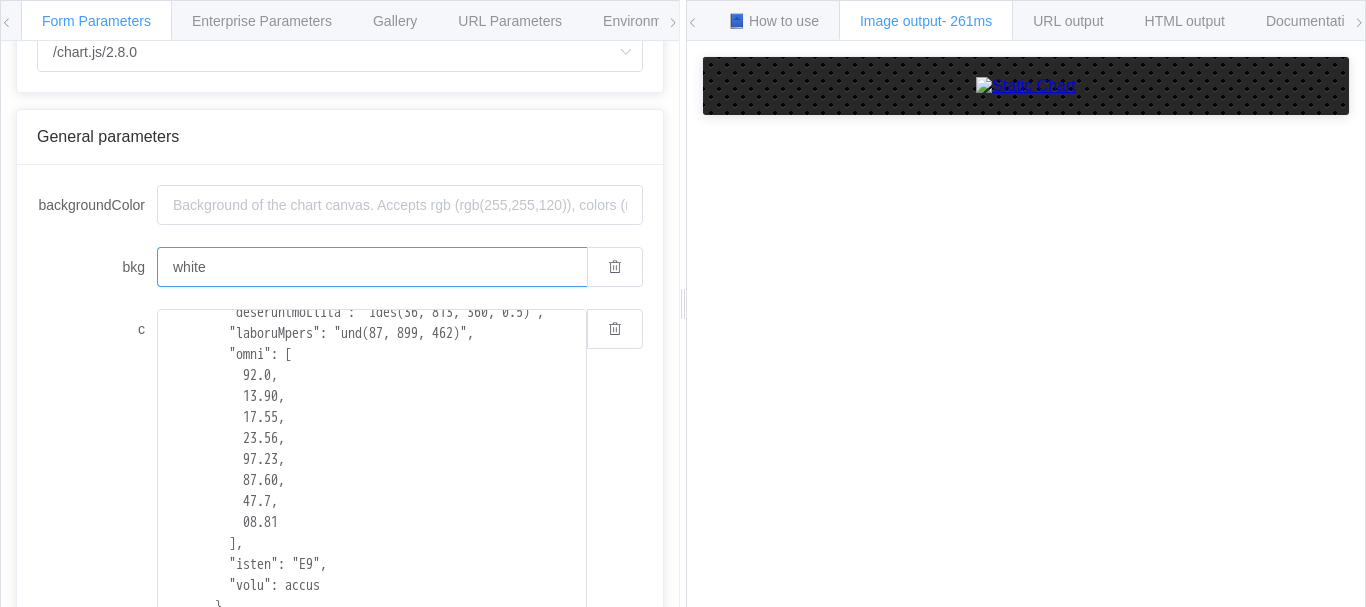 click on "white" at bounding box center (372, 267) 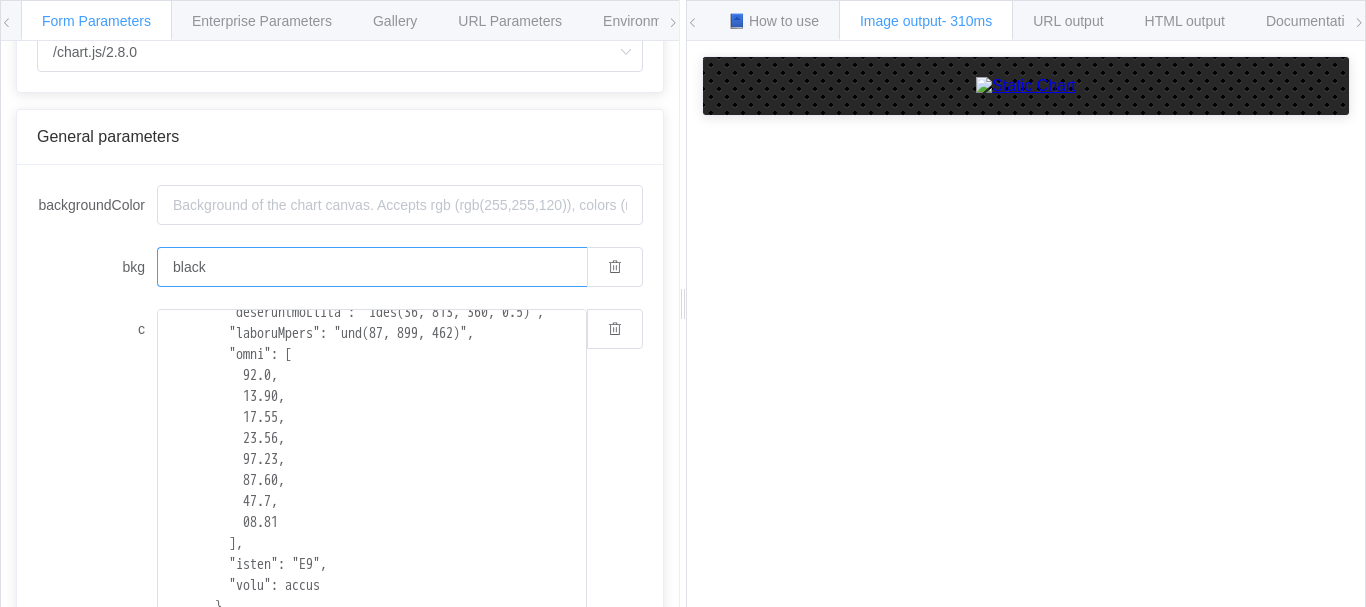 drag, startPoint x: 205, startPoint y: 267, endPoint x: 162, endPoint y: 269, distance: 43.046486 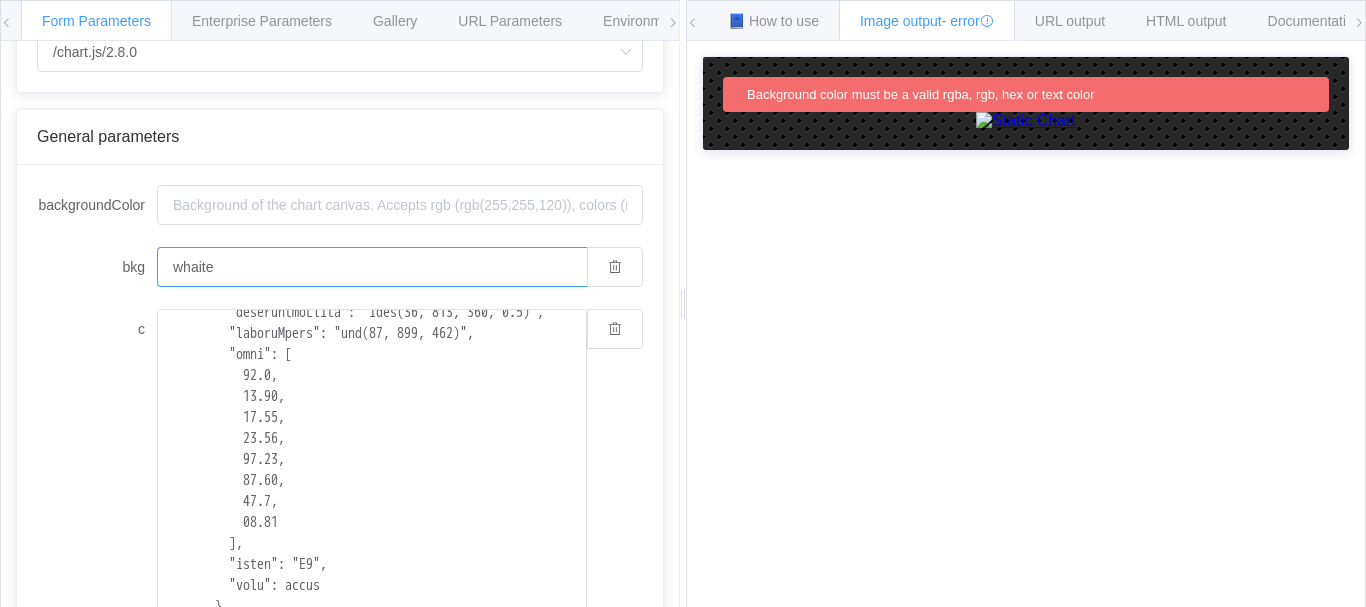 click on "whaite" at bounding box center [372, 267] 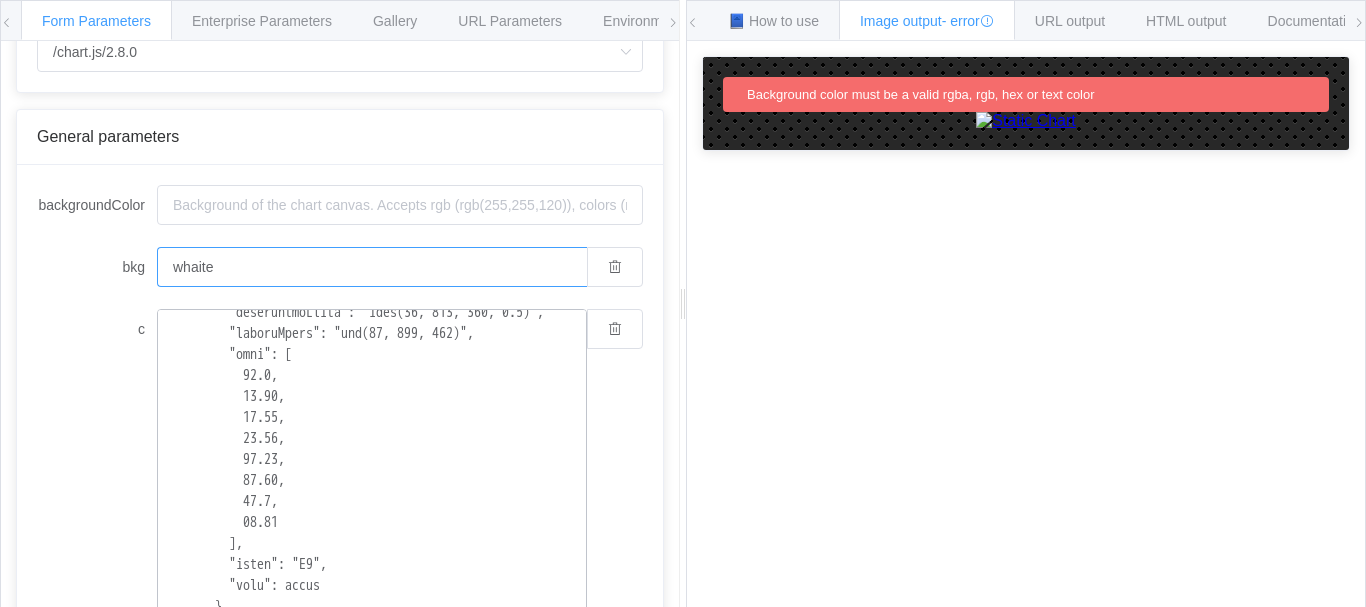 type on "white" 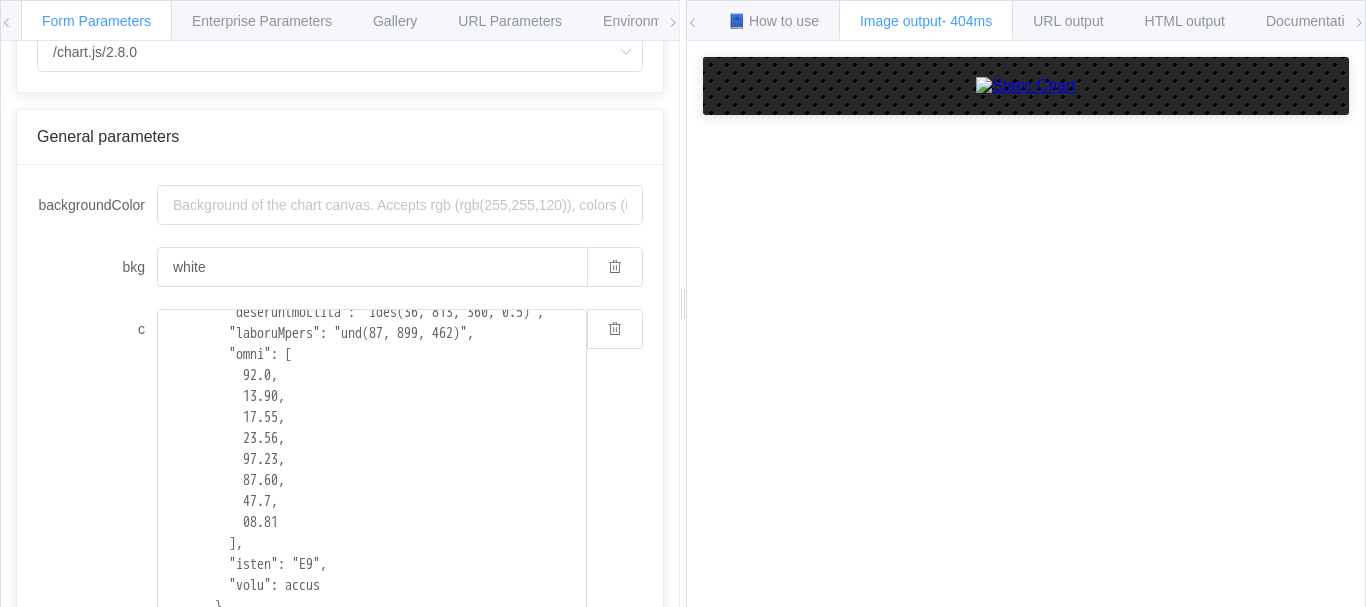 click on "backgroundColor bkg white c chart encoding url base64 height width" at bounding box center (340, 689) 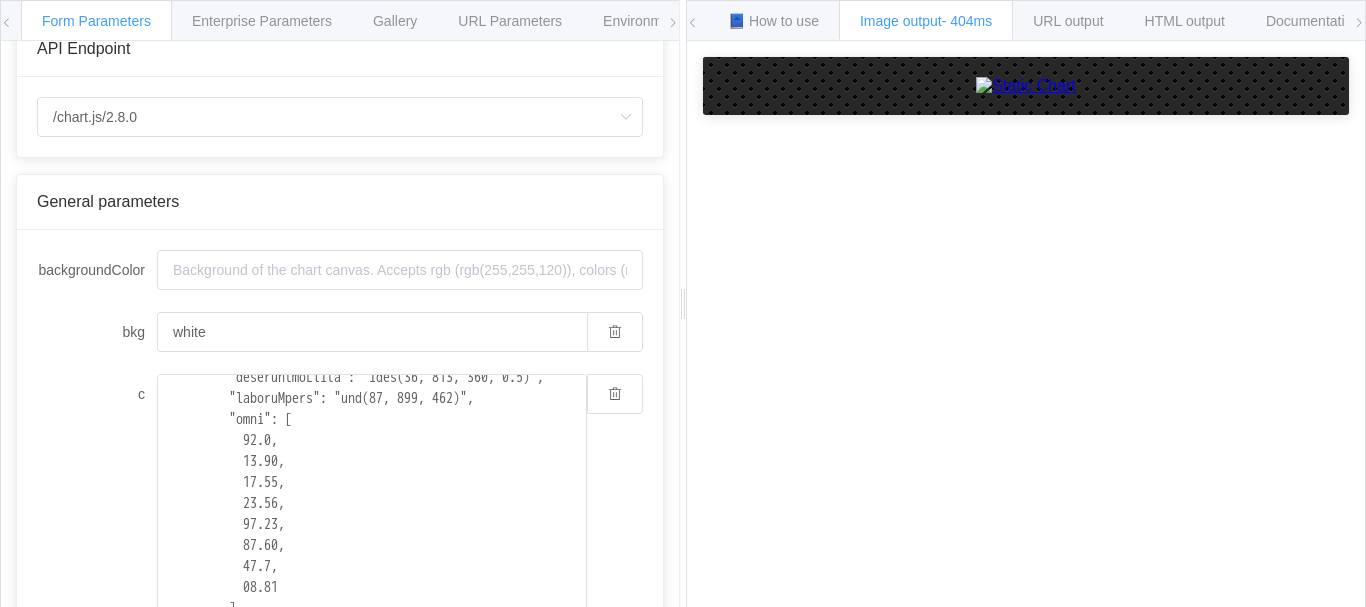 scroll, scrollTop: 0, scrollLeft: 0, axis: both 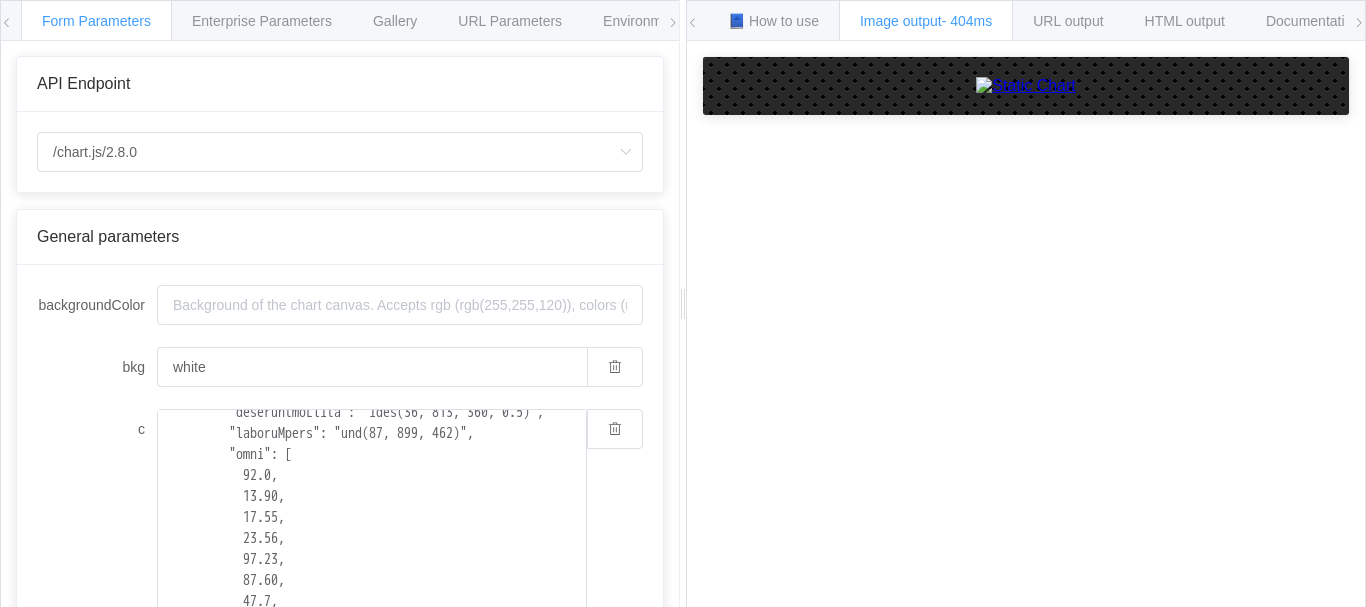 click on "backgroundColor bkg white c chart encoding url base64 height width" at bounding box center [340, 778] 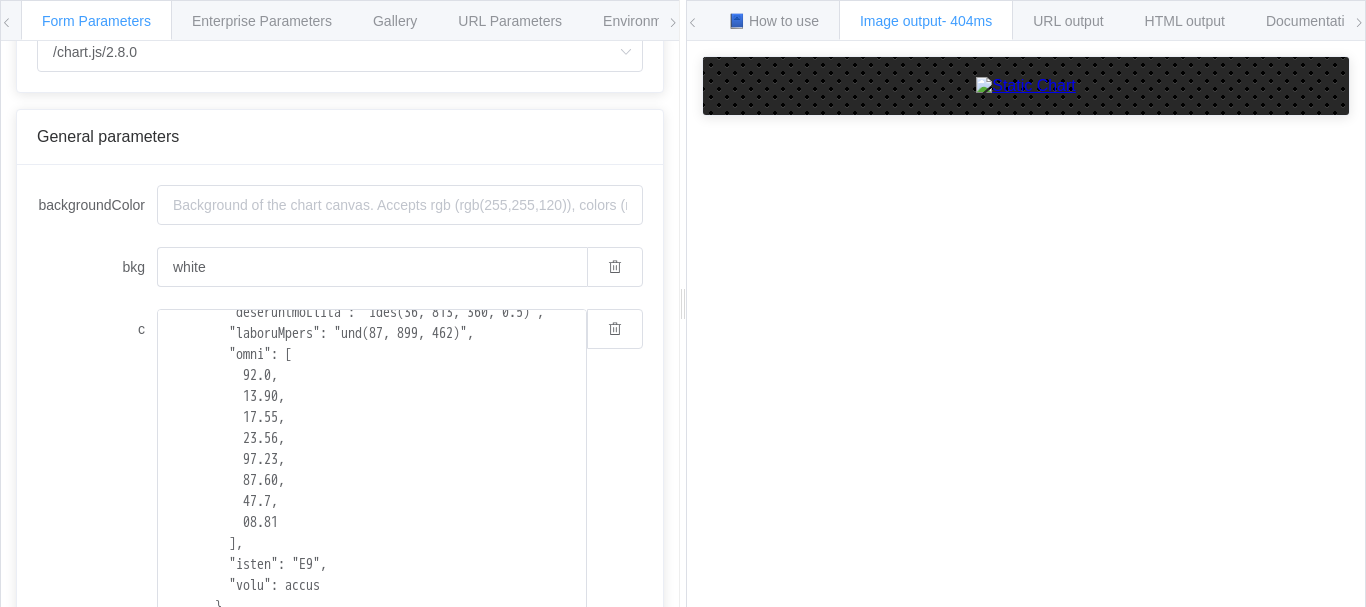 scroll, scrollTop: 200, scrollLeft: 0, axis: vertical 